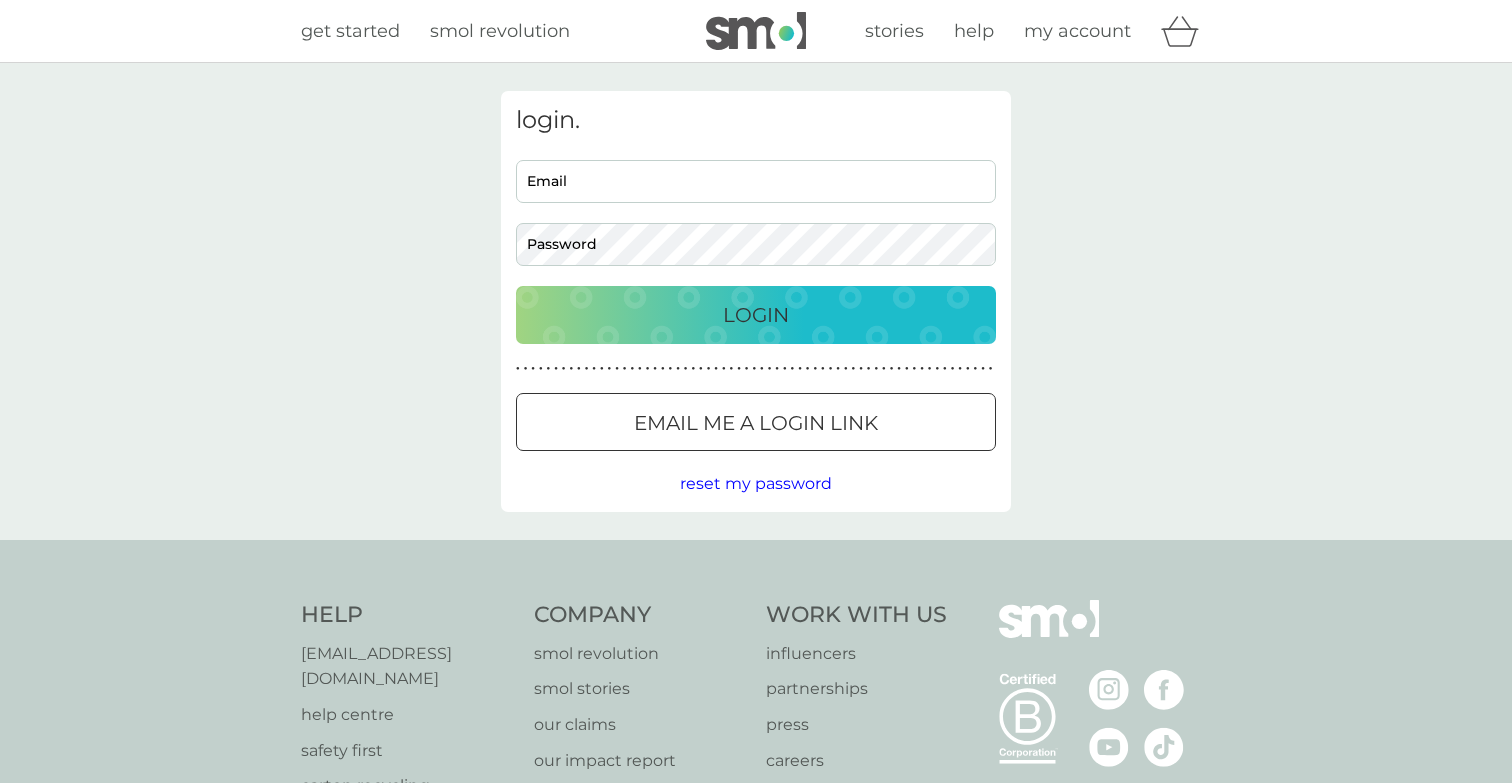 scroll, scrollTop: 0, scrollLeft: 0, axis: both 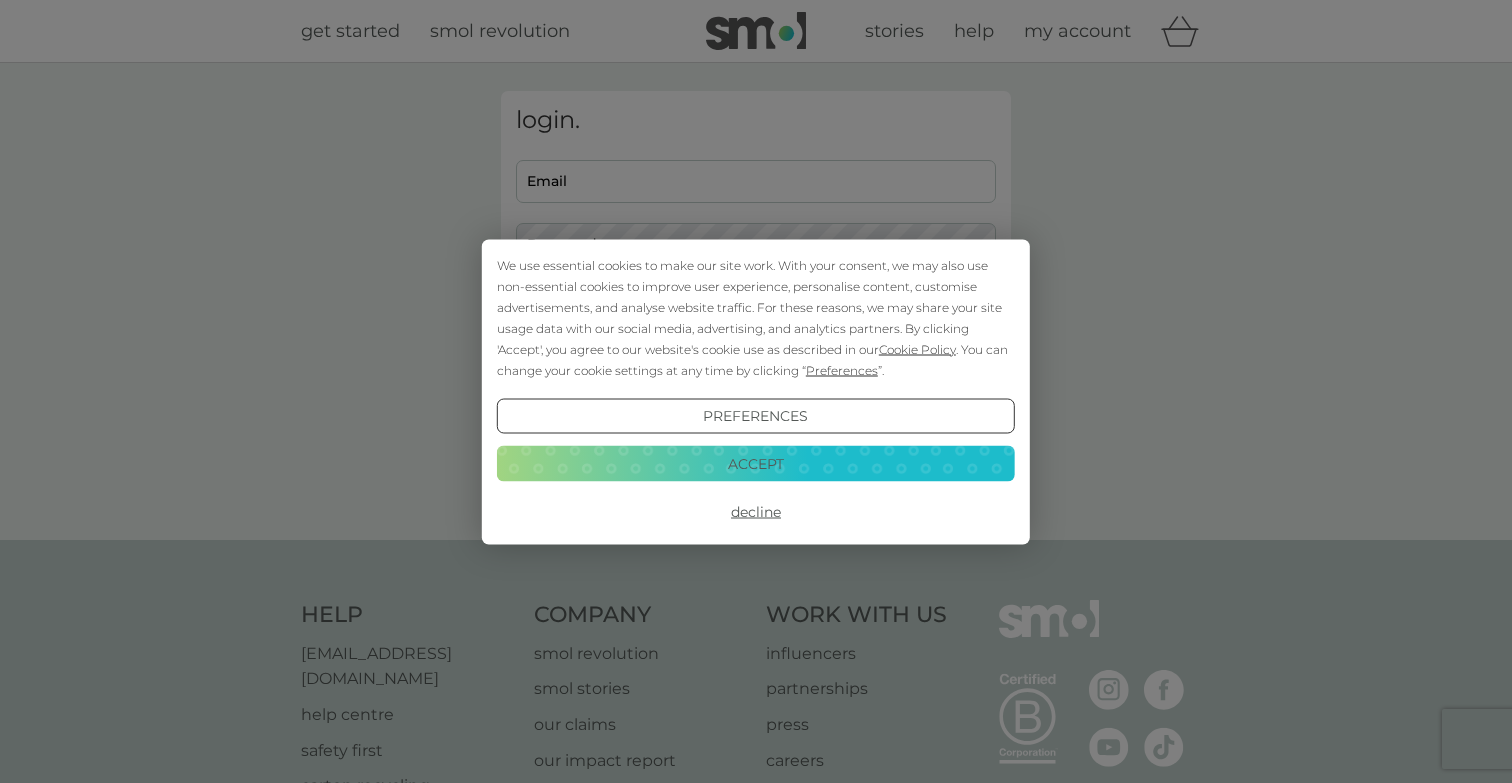click on "Accept" at bounding box center [756, 464] 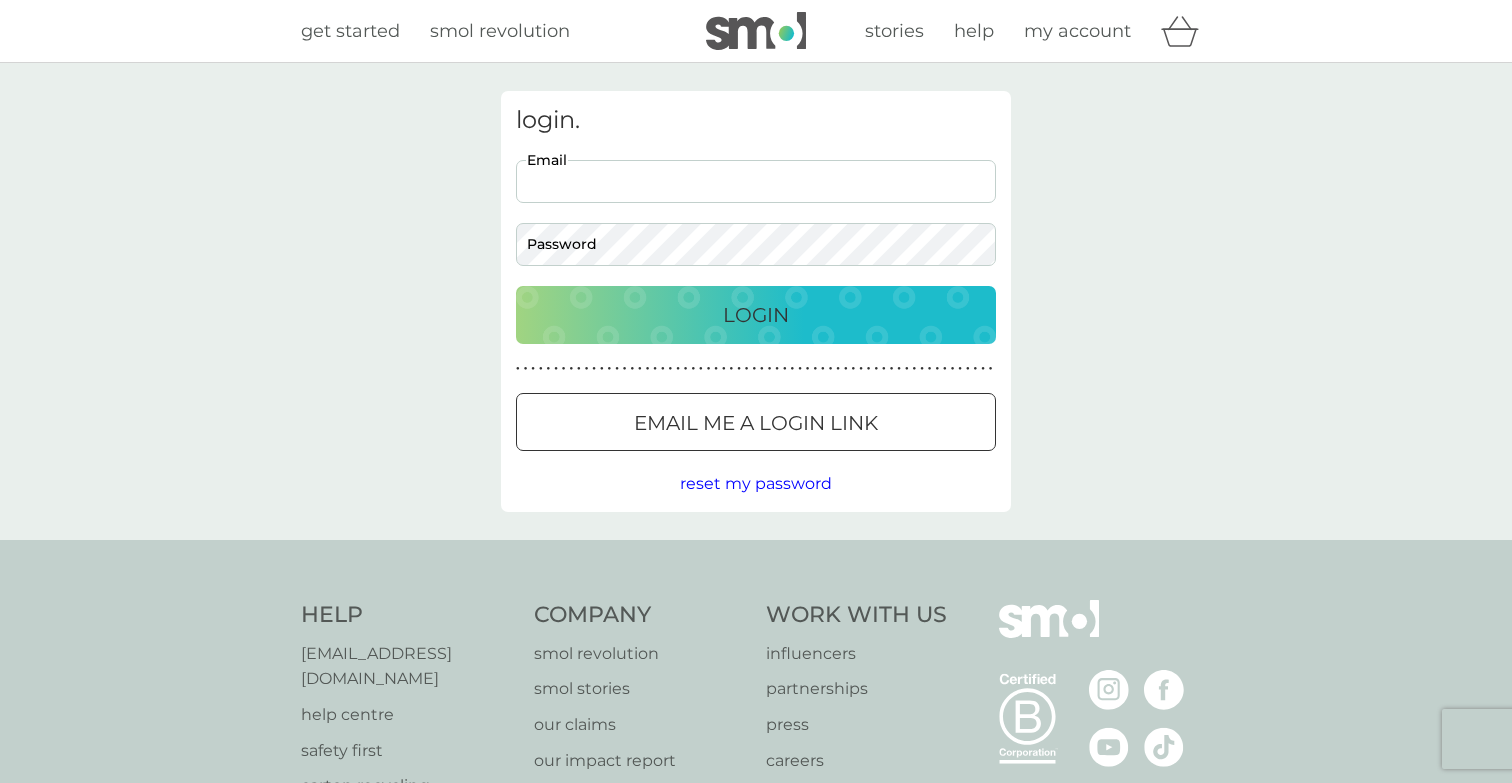 scroll, scrollTop: 0, scrollLeft: 0, axis: both 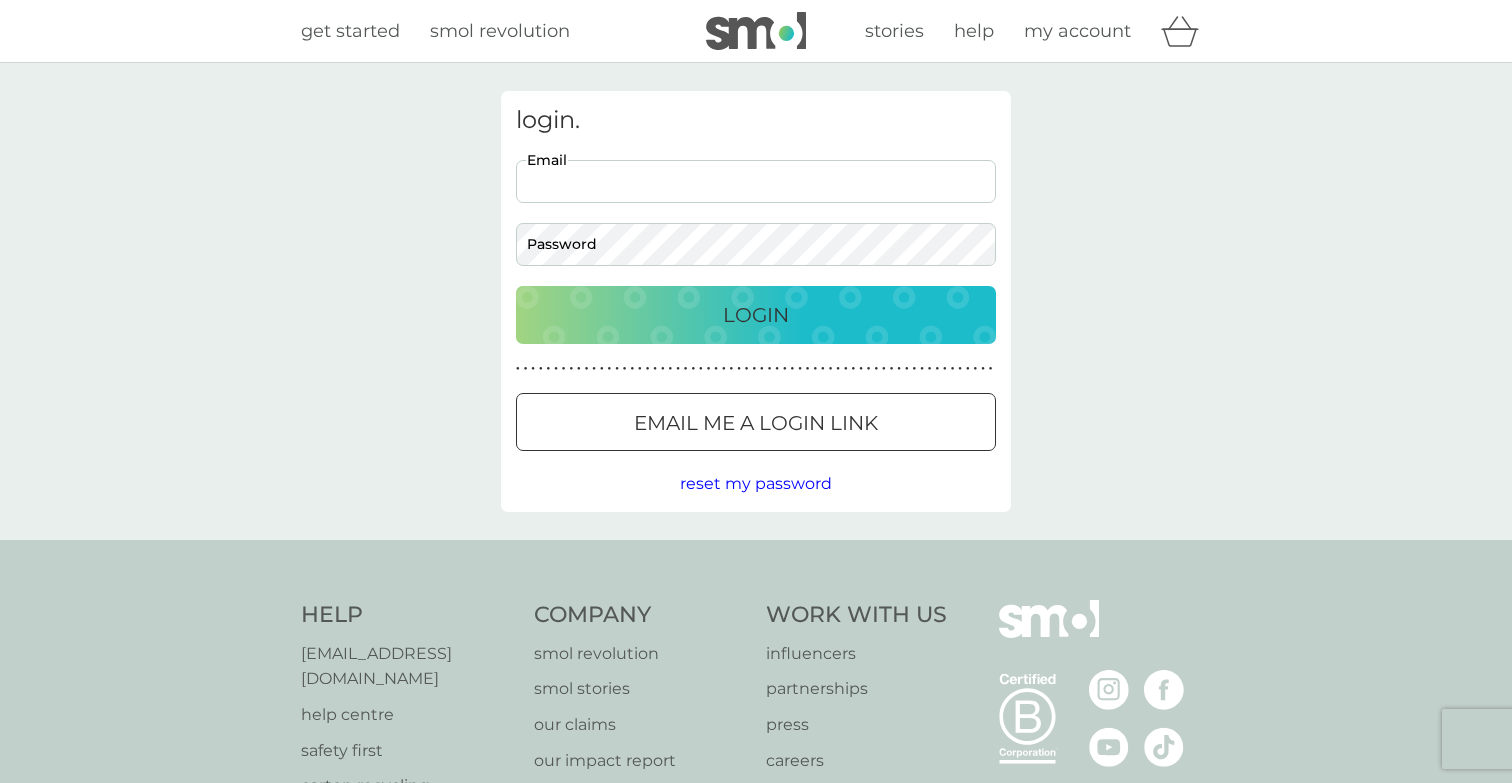 type on "[EMAIL_ADDRESS][DOMAIN_NAME]" 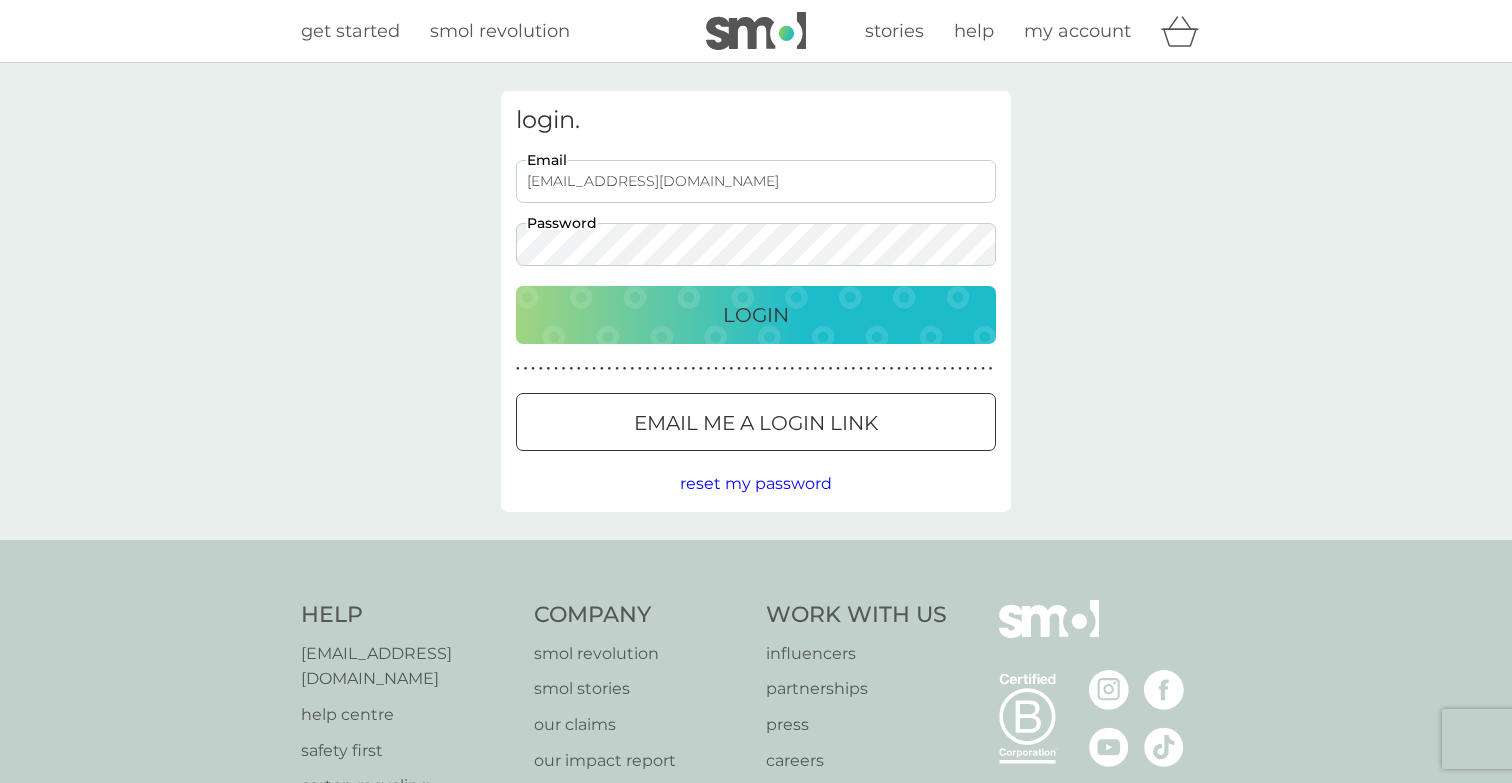 click on "Login" at bounding box center [756, 315] 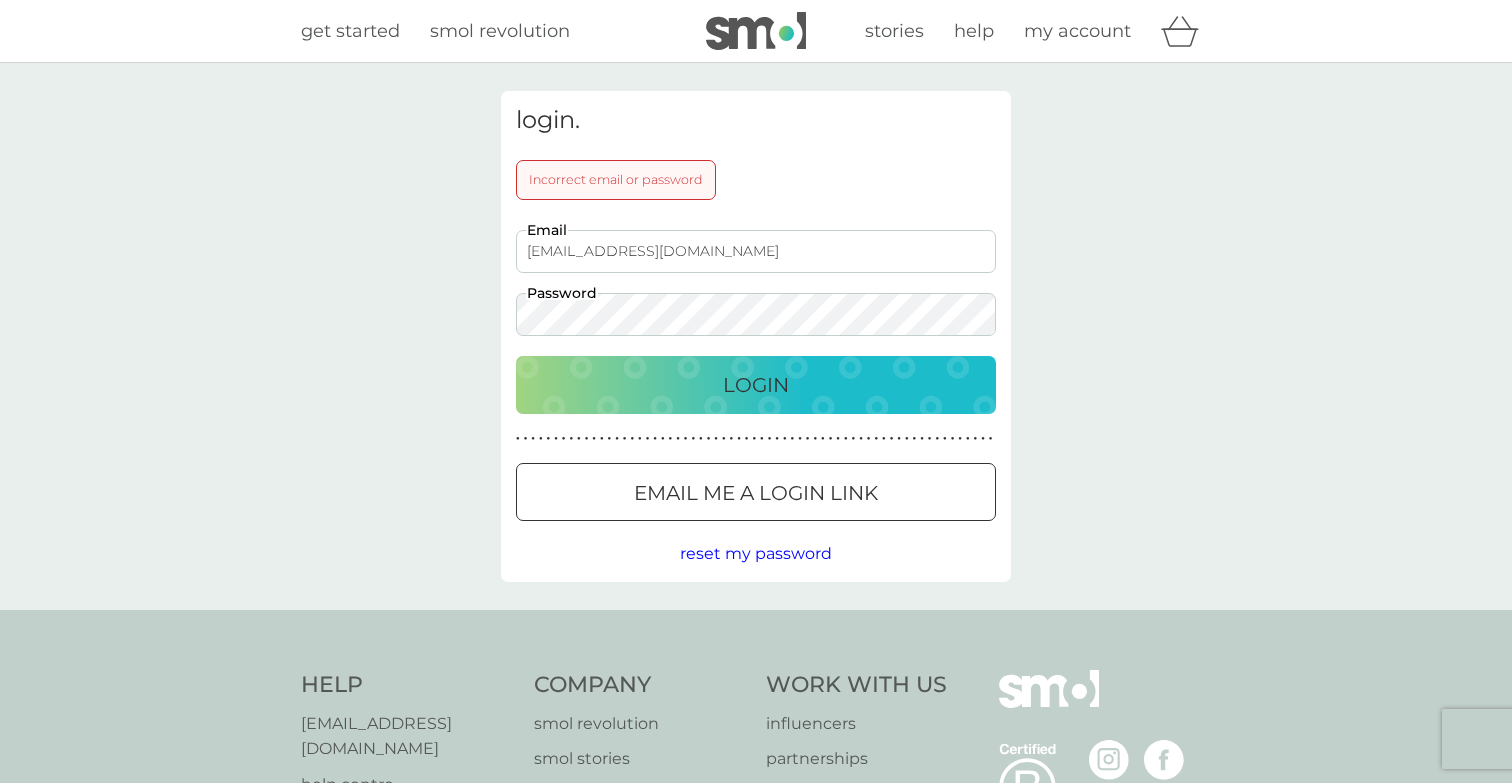 click on "Email me a login link" at bounding box center (756, 493) 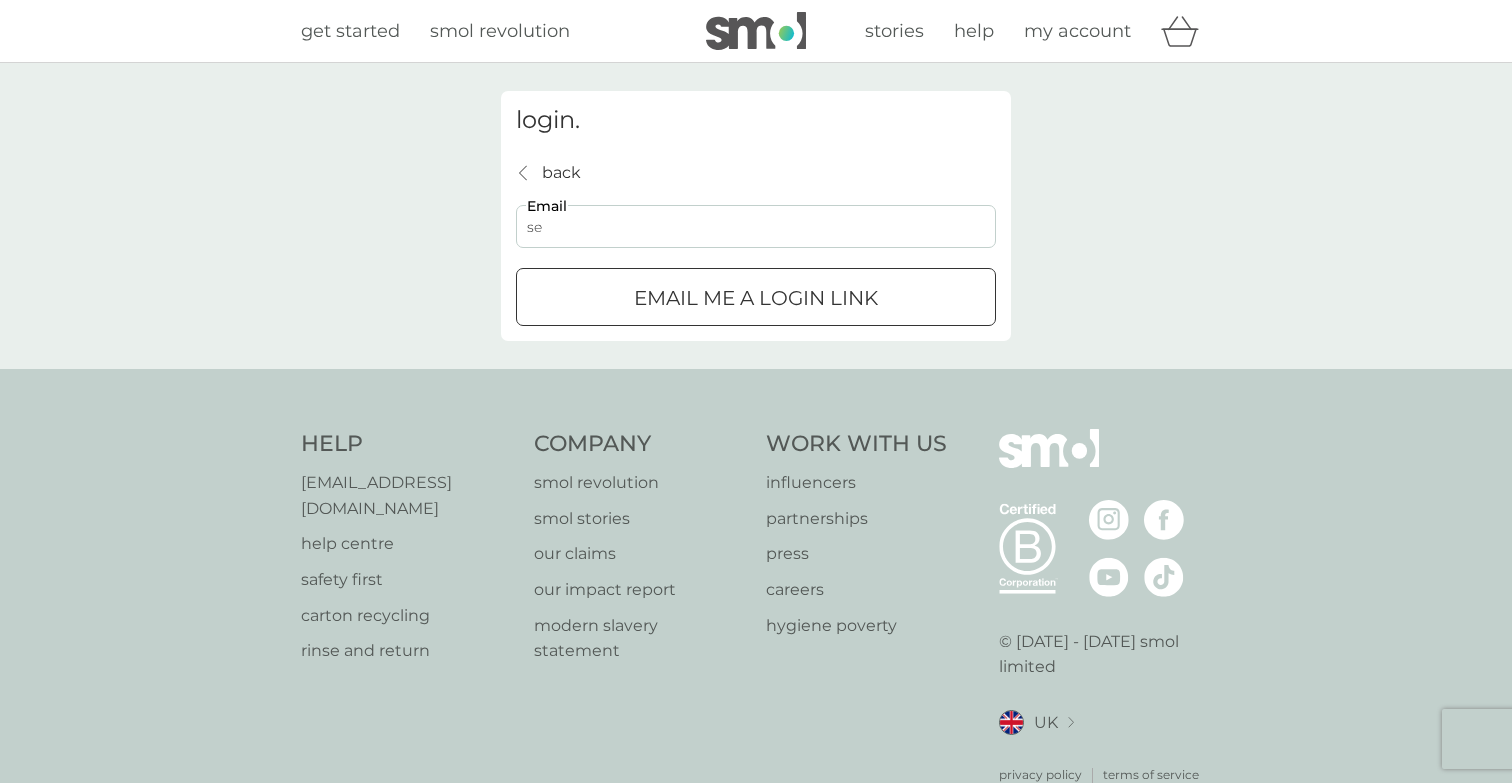 type on "s" 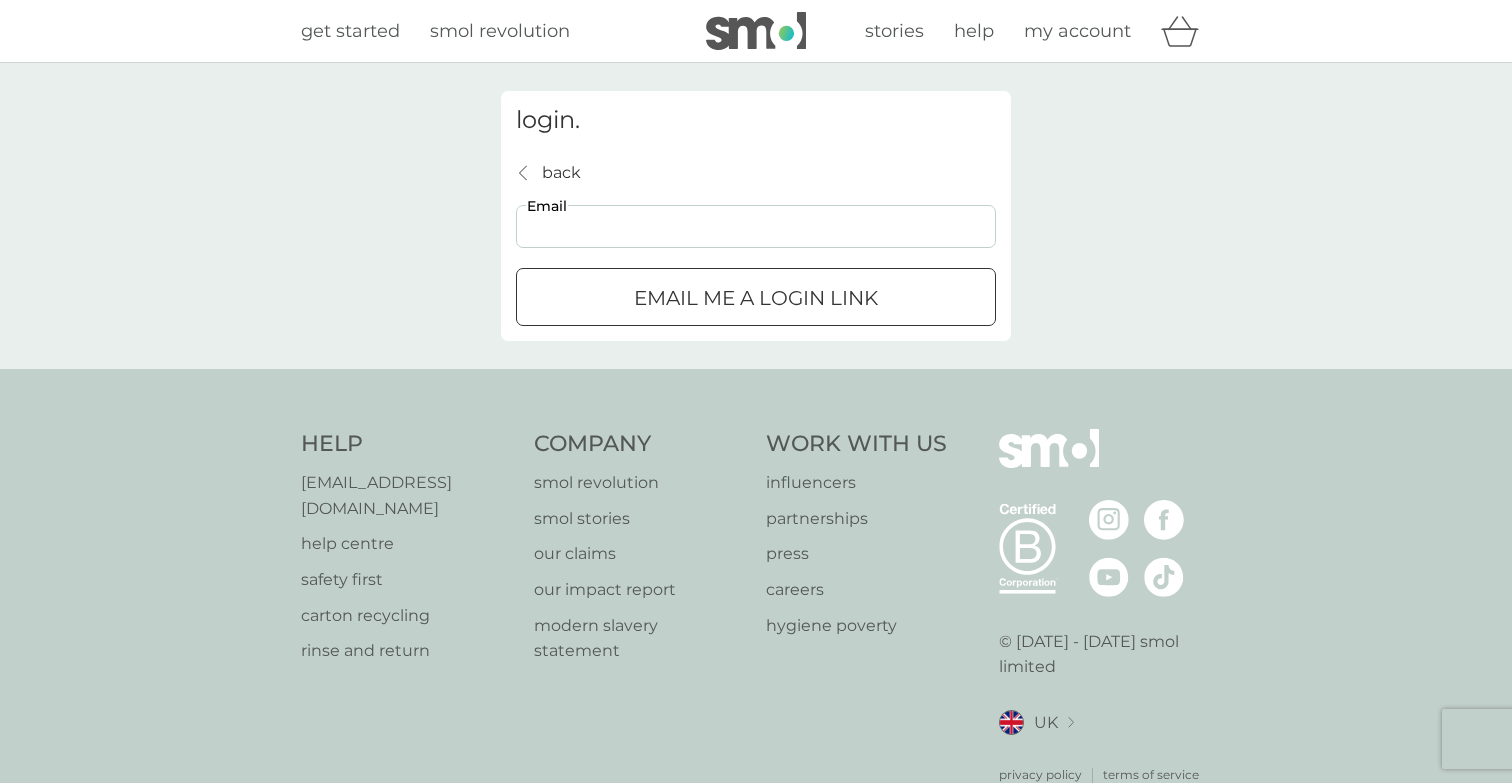 type on "[EMAIL_ADDRESS][DOMAIN_NAME]" 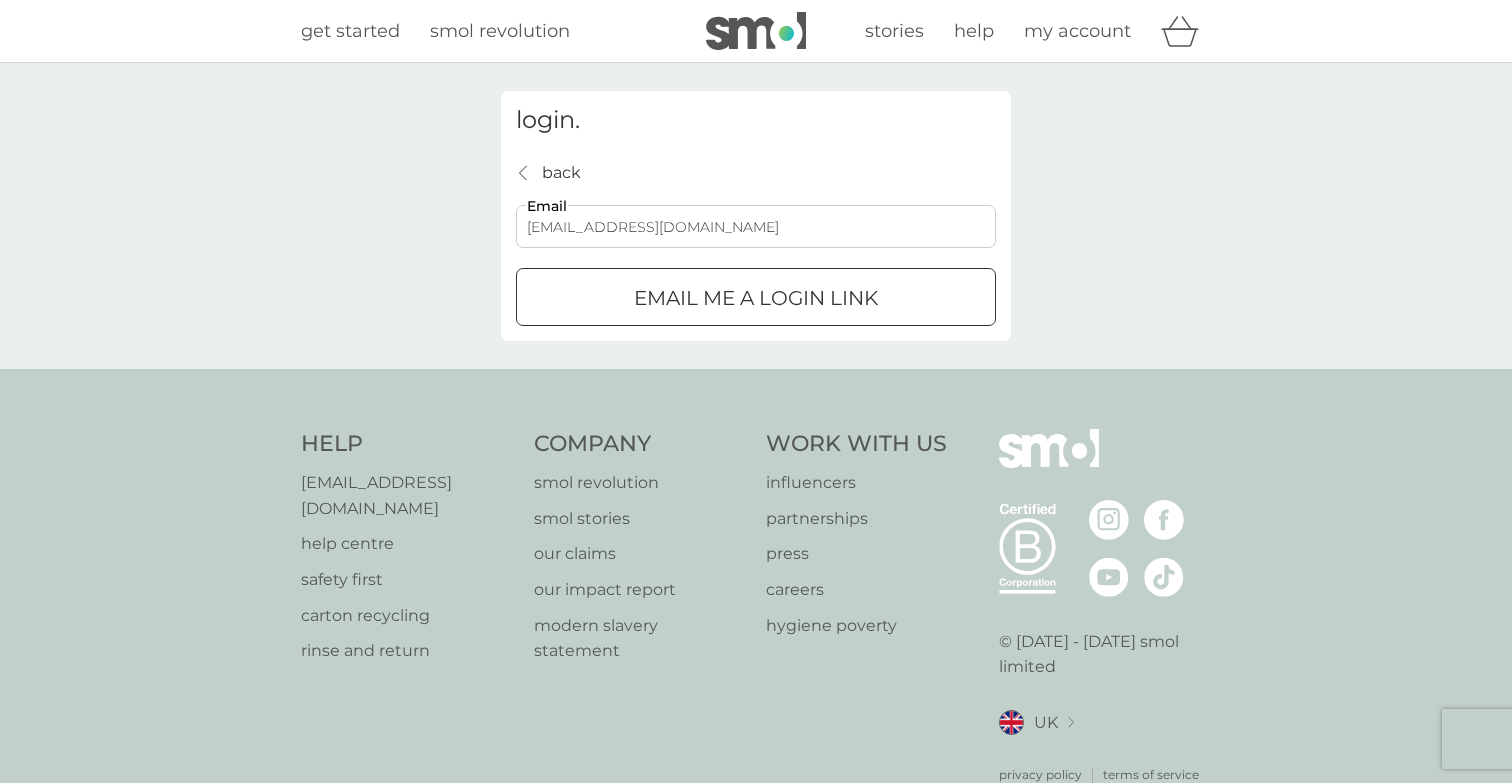 click on "Email me a login link" at bounding box center (756, 298) 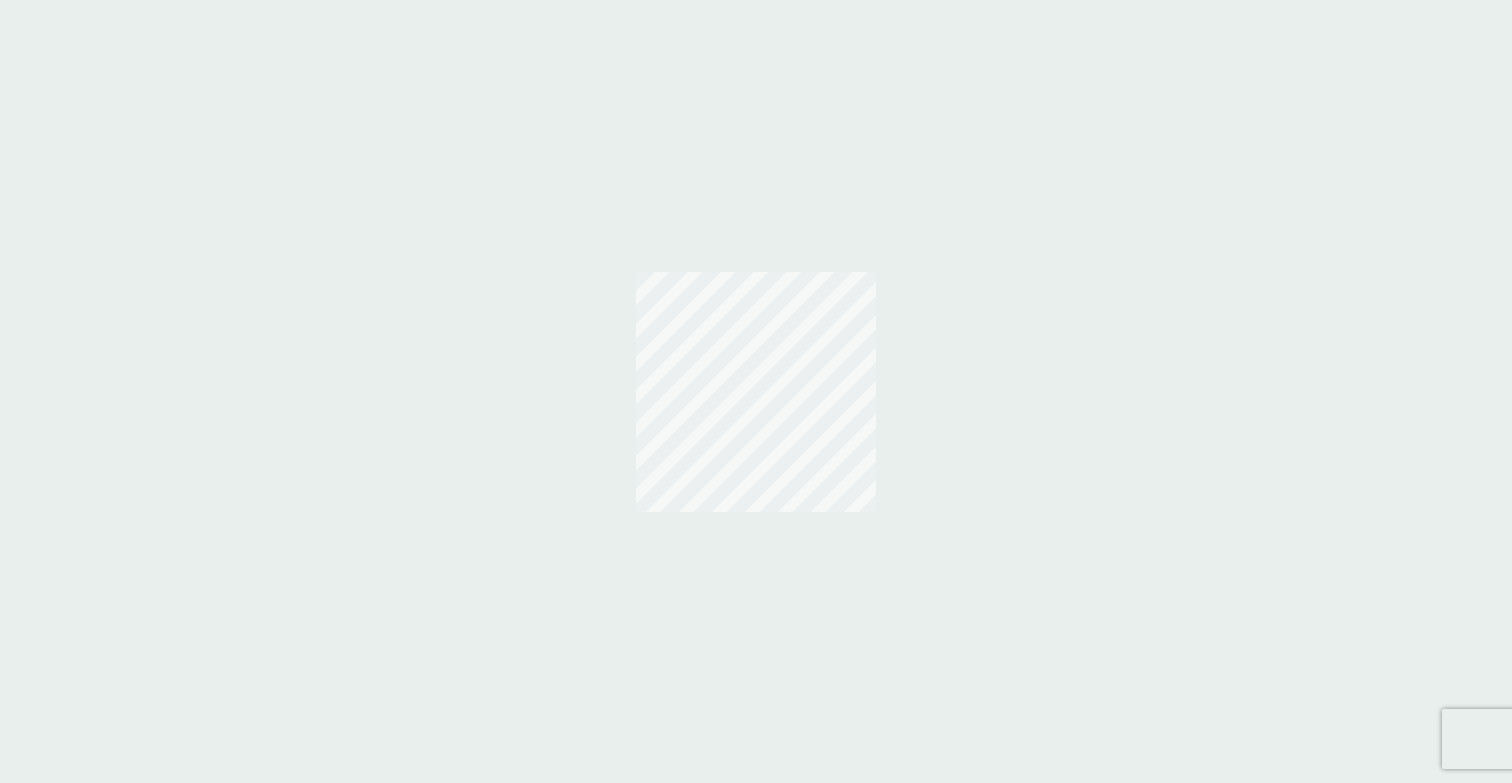 scroll, scrollTop: 0, scrollLeft: 0, axis: both 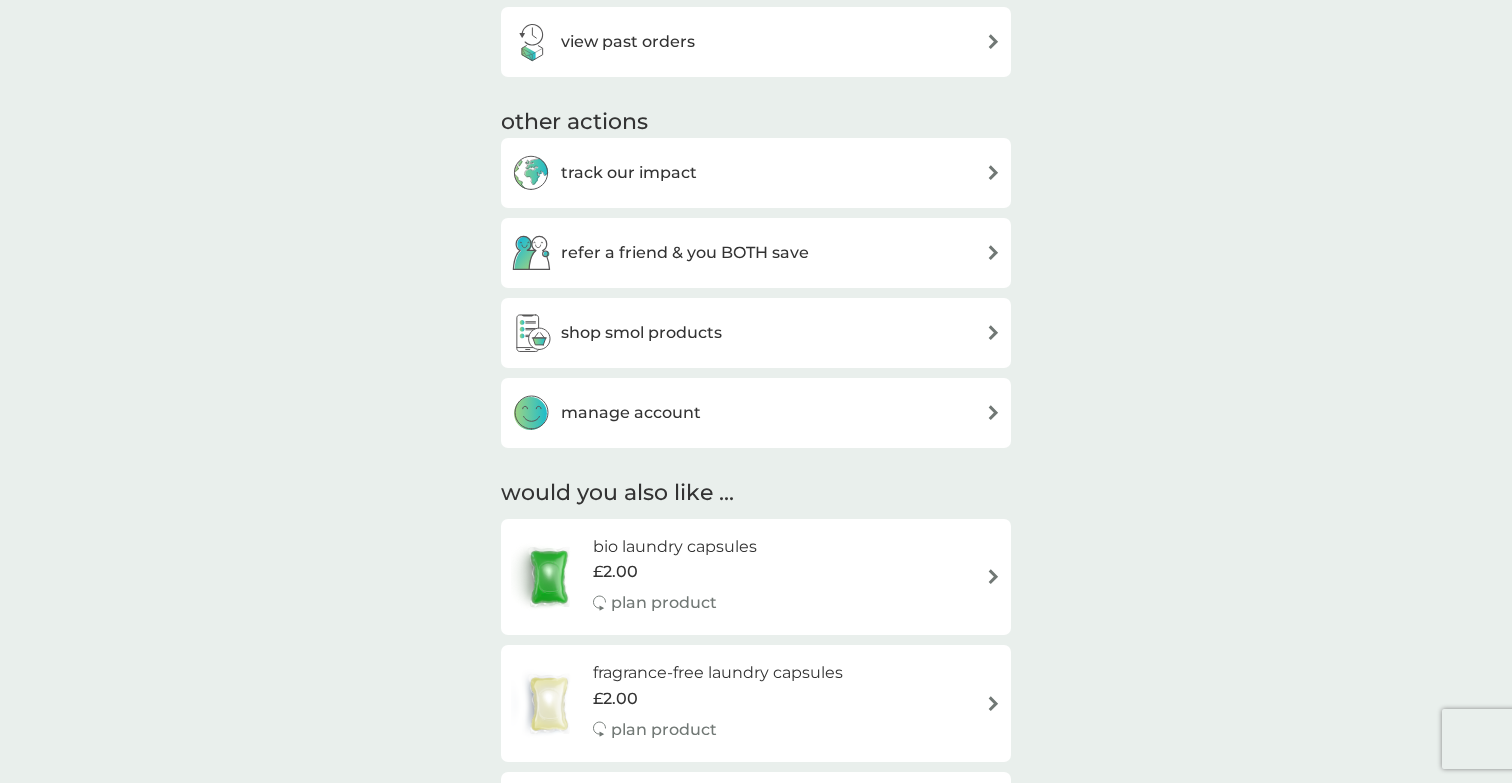 click on "manage account" at bounding box center (631, 413) 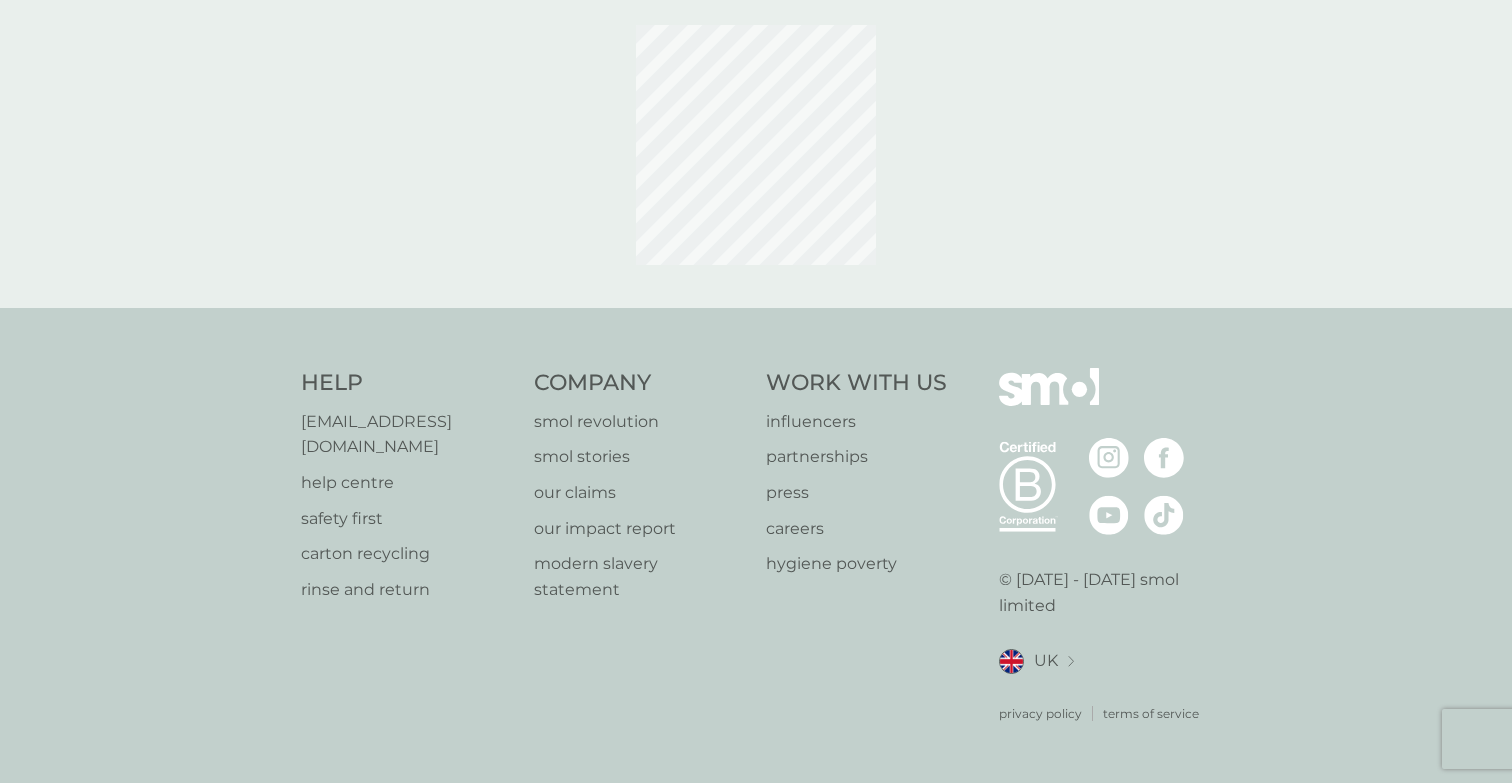 scroll, scrollTop: 0, scrollLeft: 0, axis: both 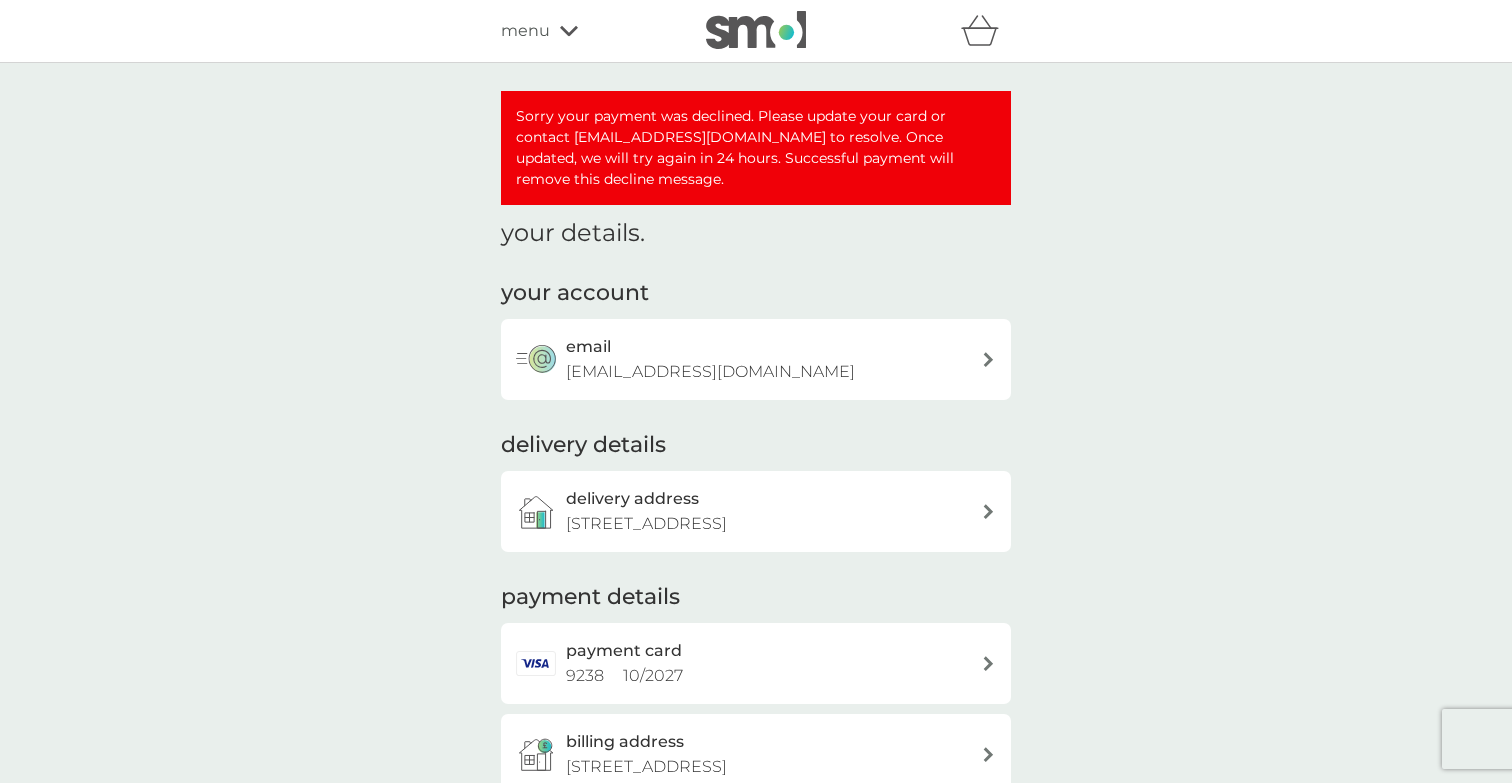 click on "payment card 9238   10 / 2027" at bounding box center (766, 663) 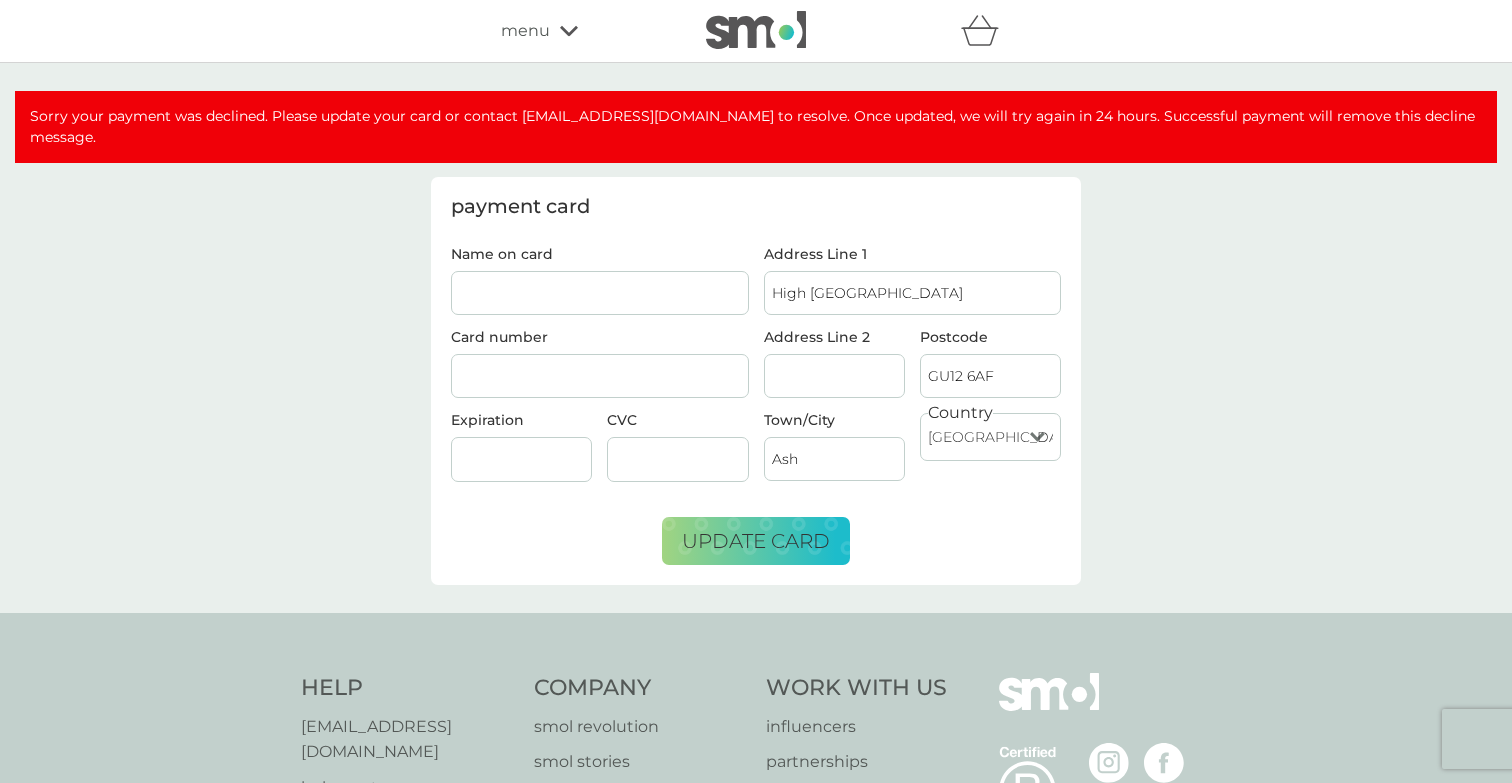 click on "Name on card" at bounding box center [600, 293] 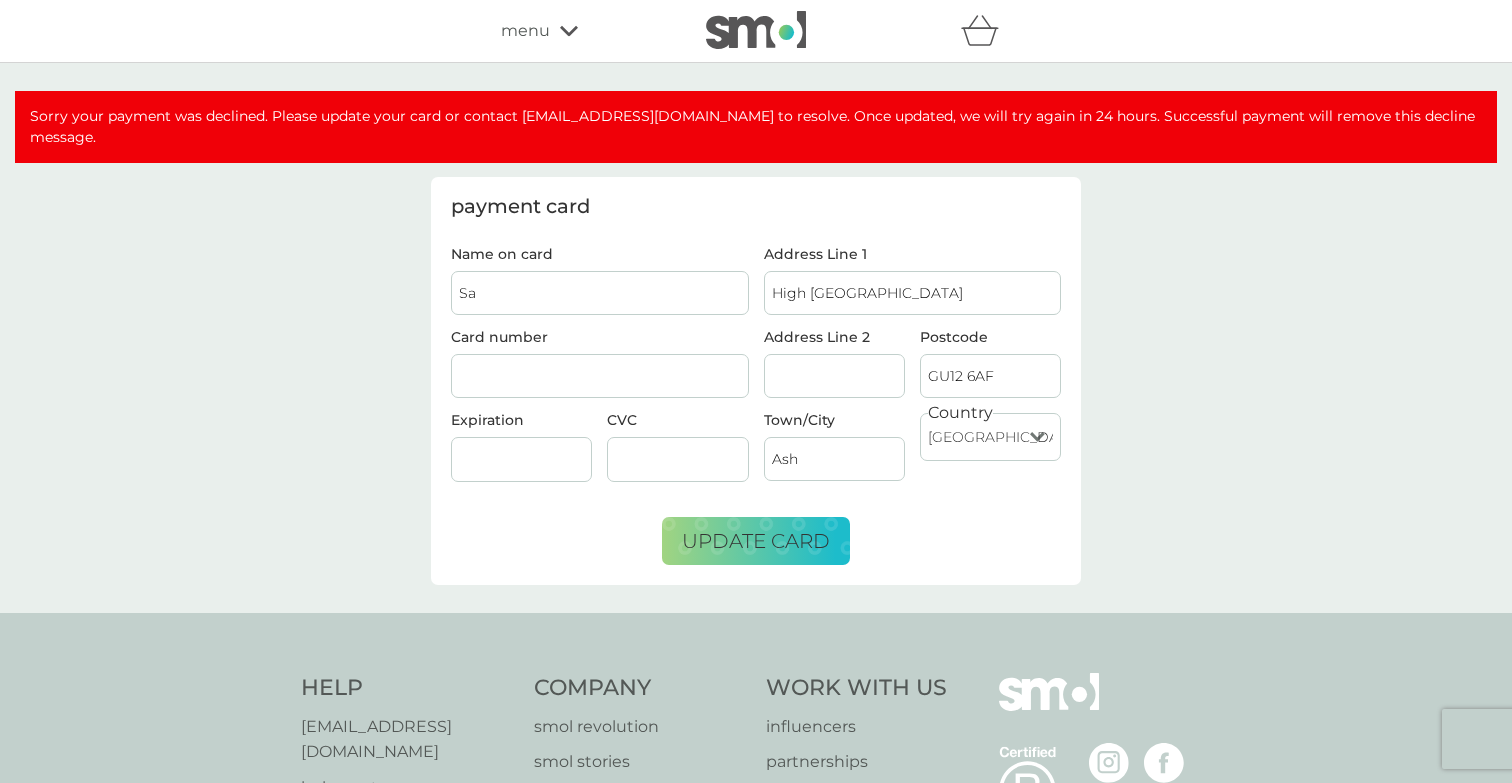 type on "S" 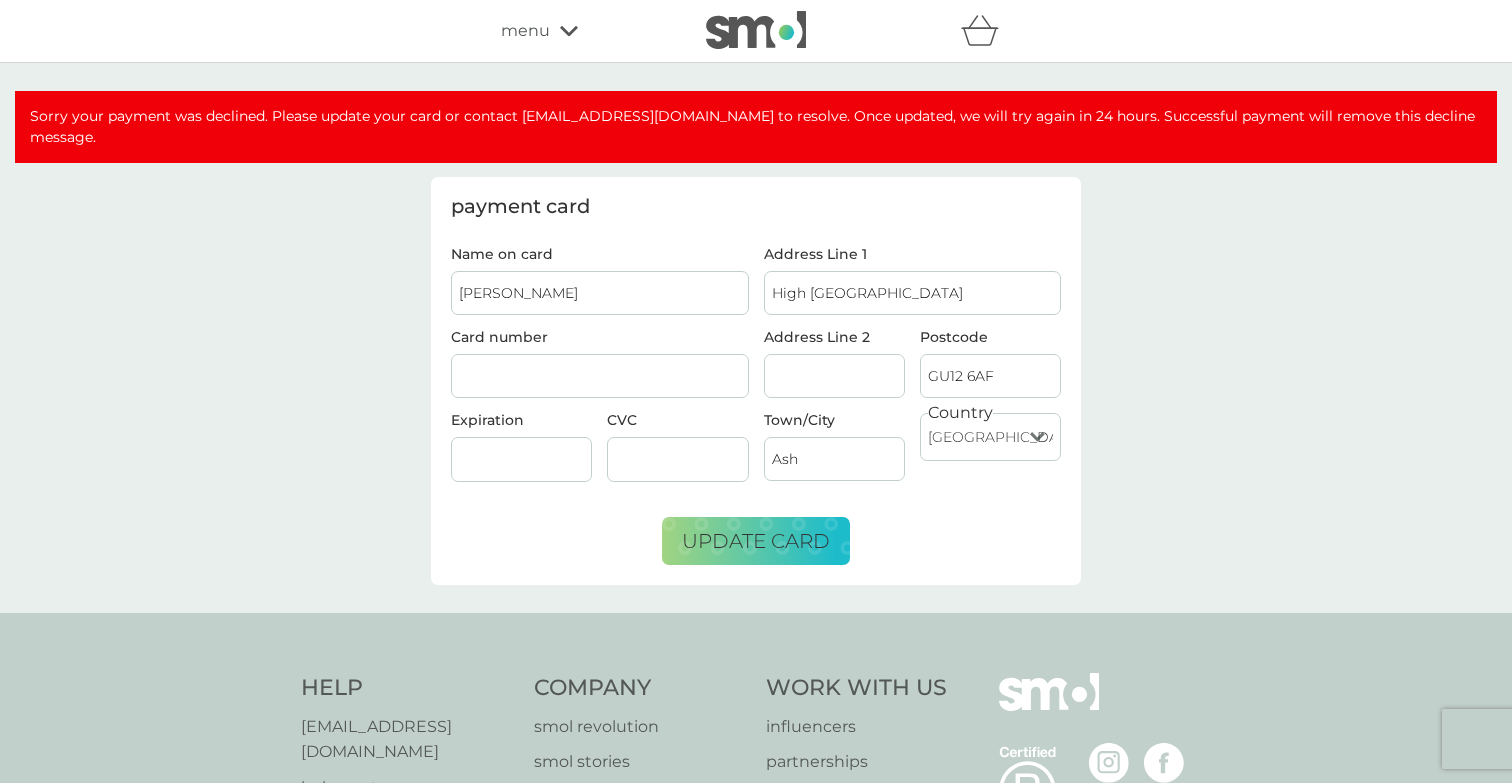 type on "S A Perrella" 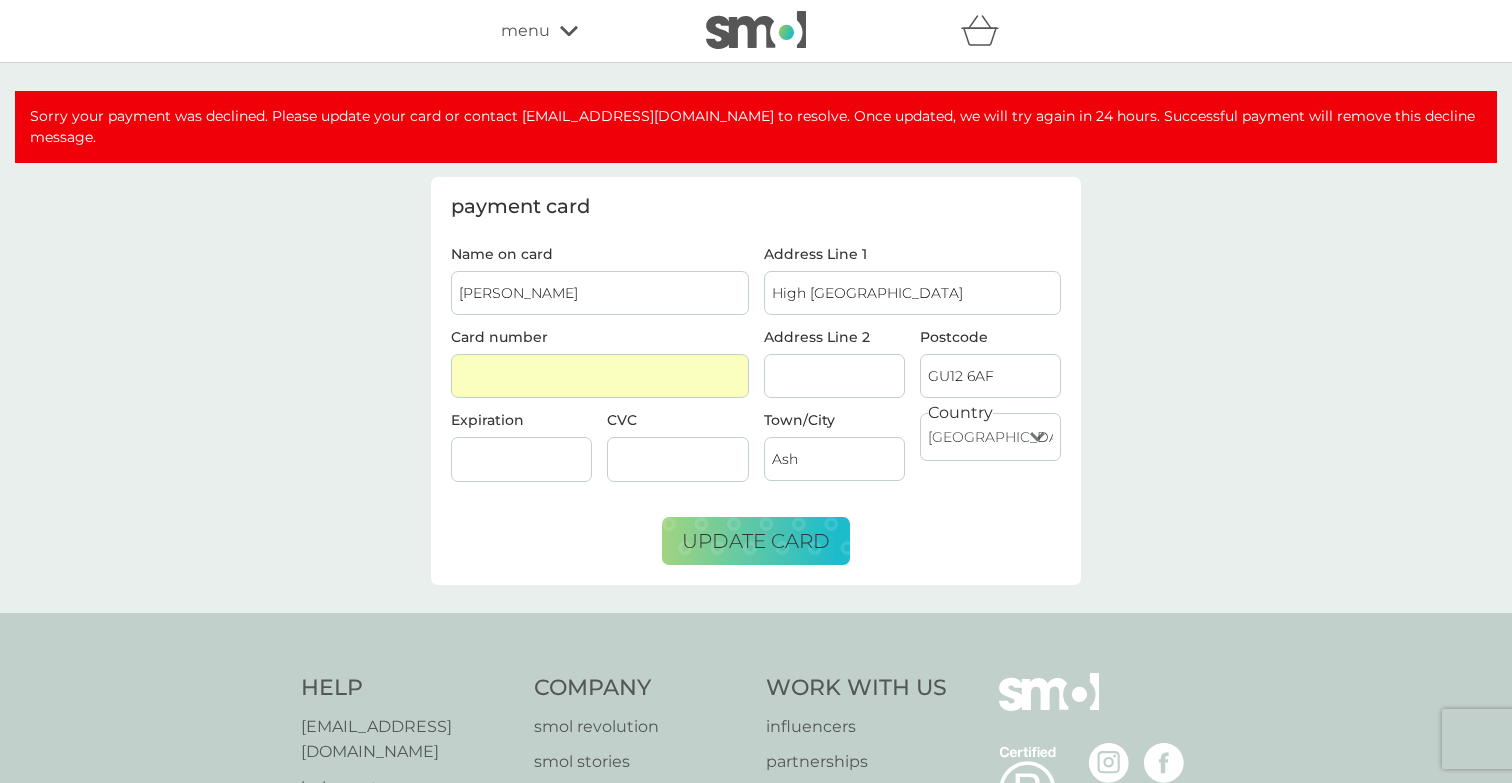 click at bounding box center (521, 459) 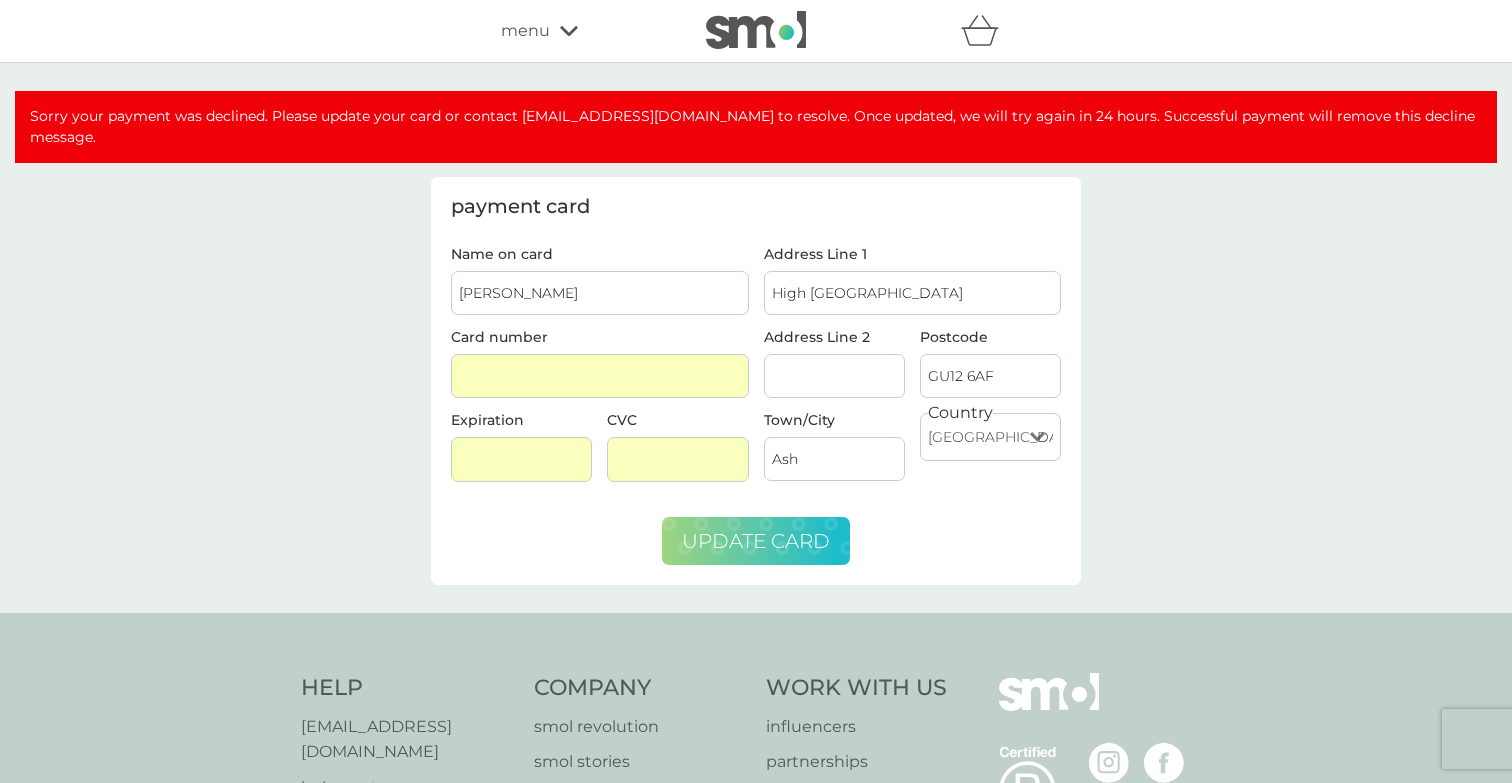 click on "update card" at bounding box center [756, 541] 